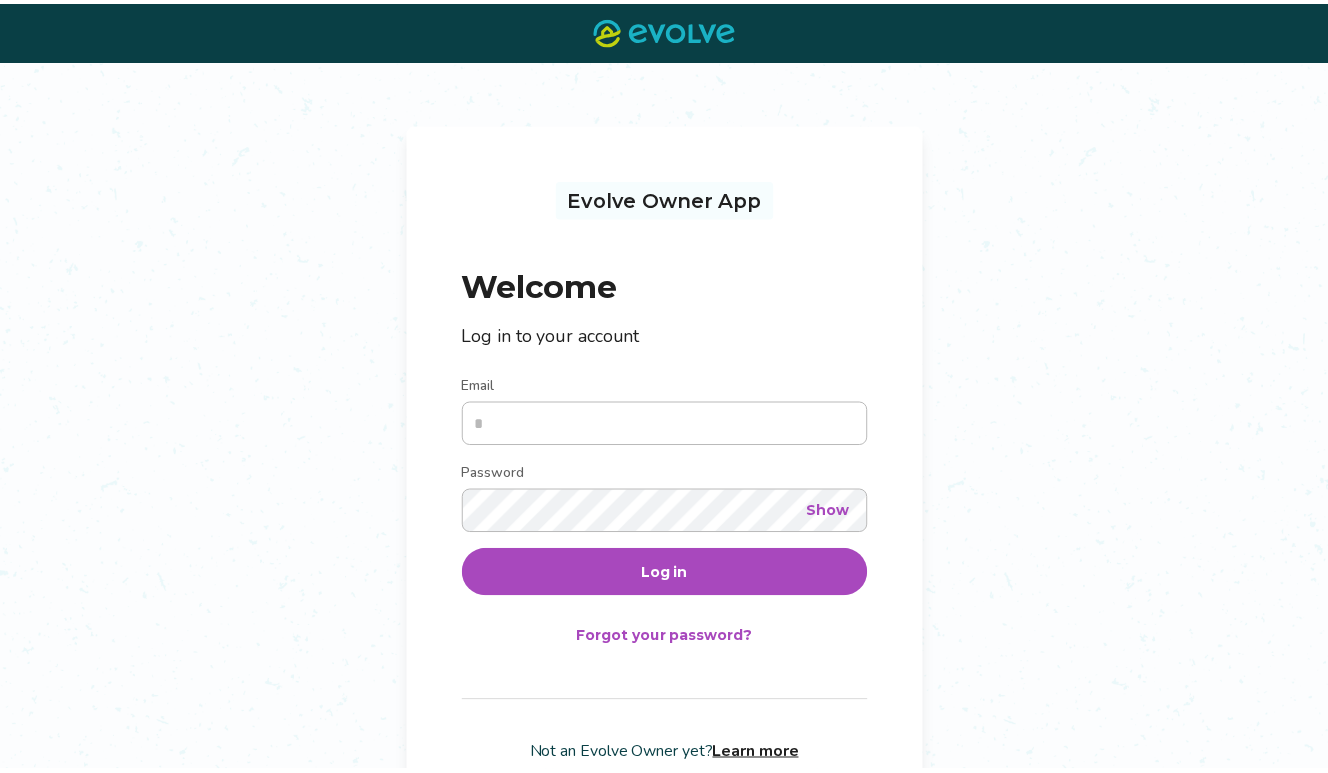 scroll, scrollTop: 0, scrollLeft: 0, axis: both 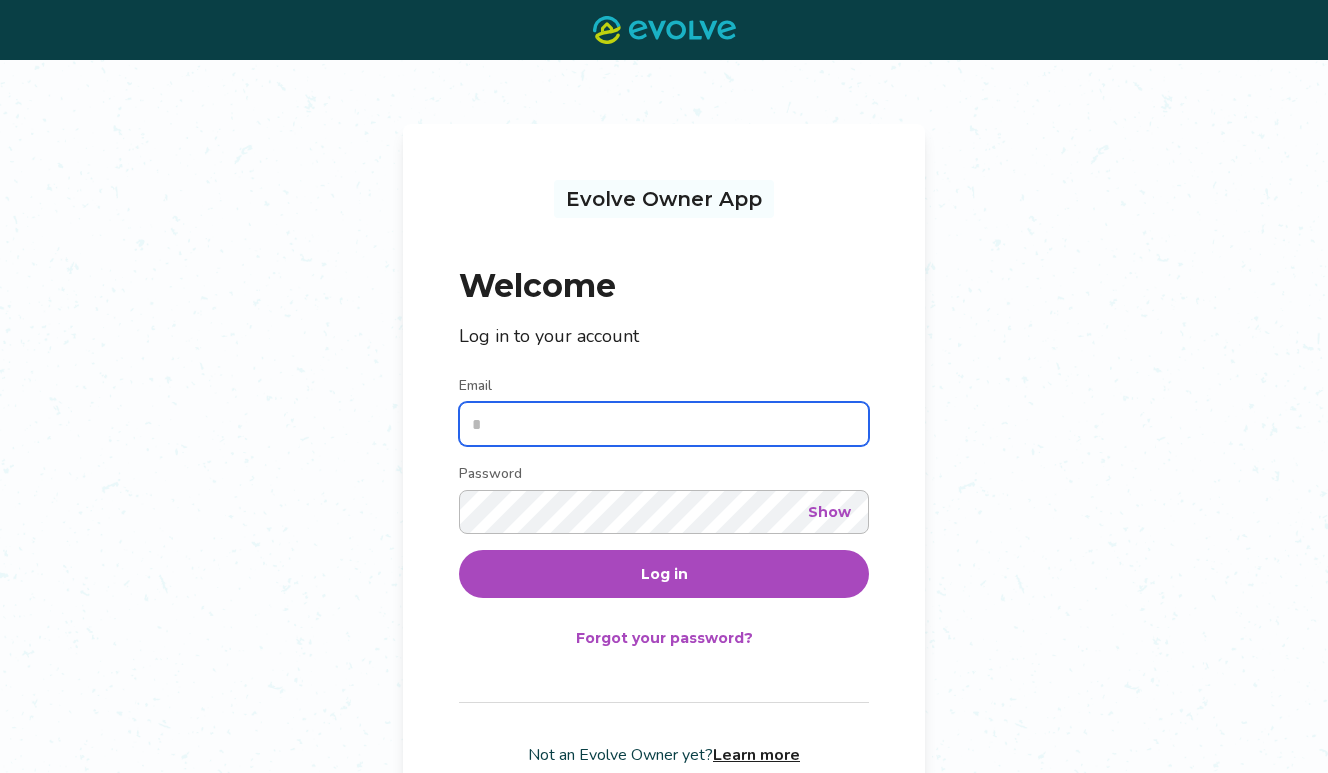 click on "Email" at bounding box center [664, 424] 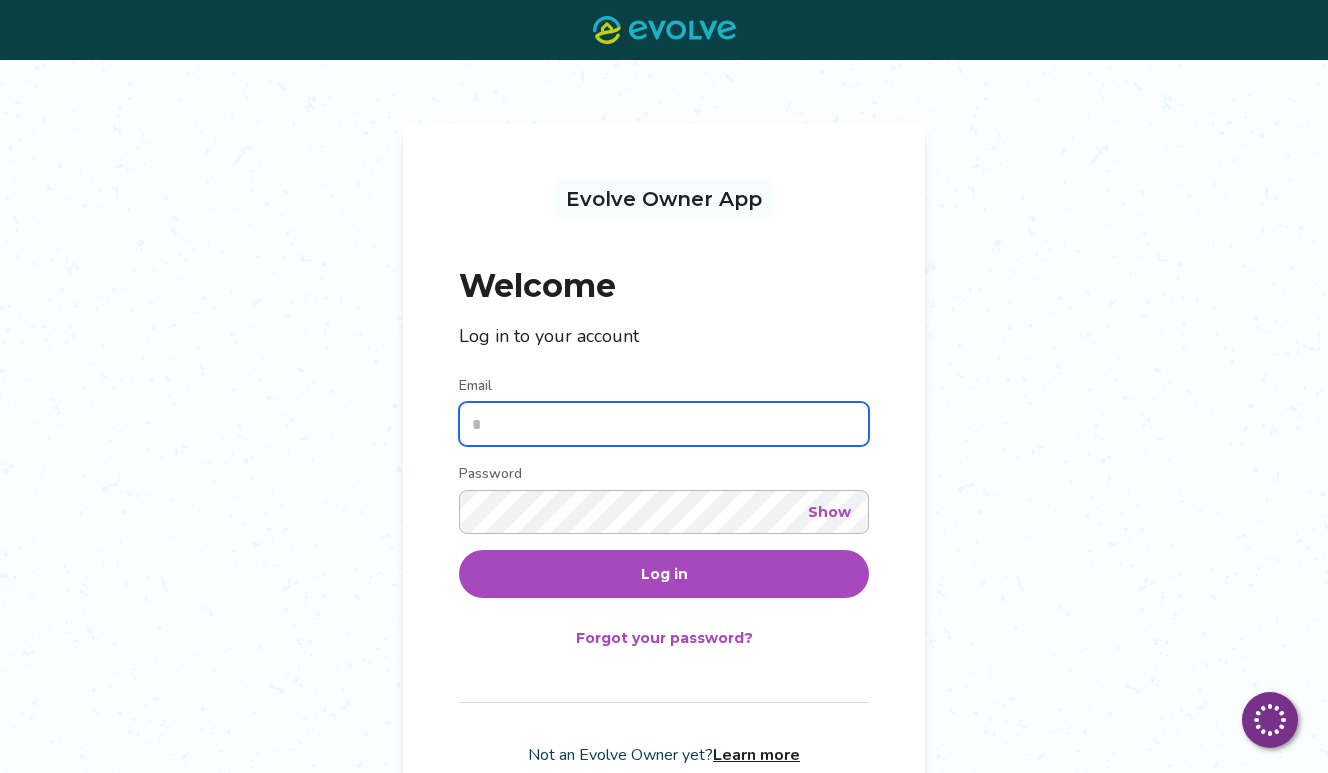 drag, startPoint x: 641, startPoint y: 410, endPoint x: 641, endPoint y: 438, distance: 28 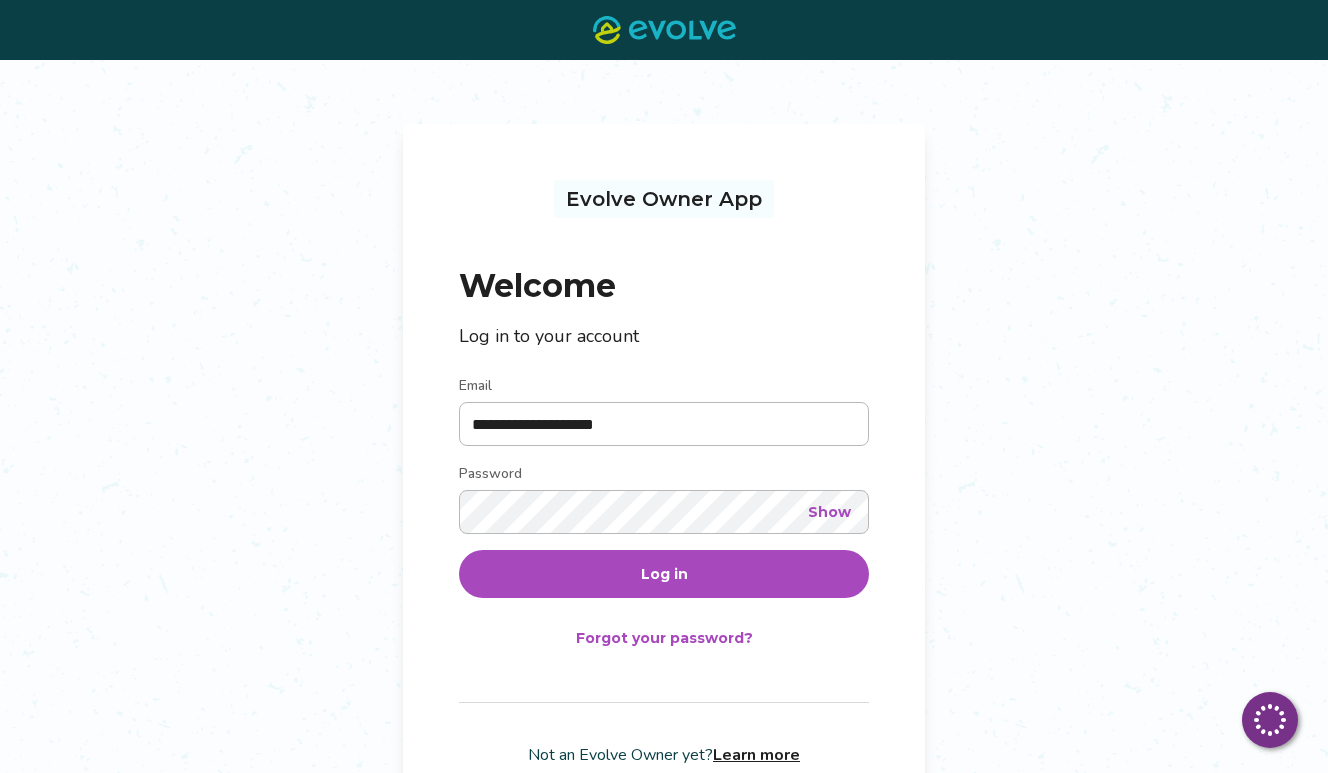 click on "Log in" at bounding box center [664, 574] 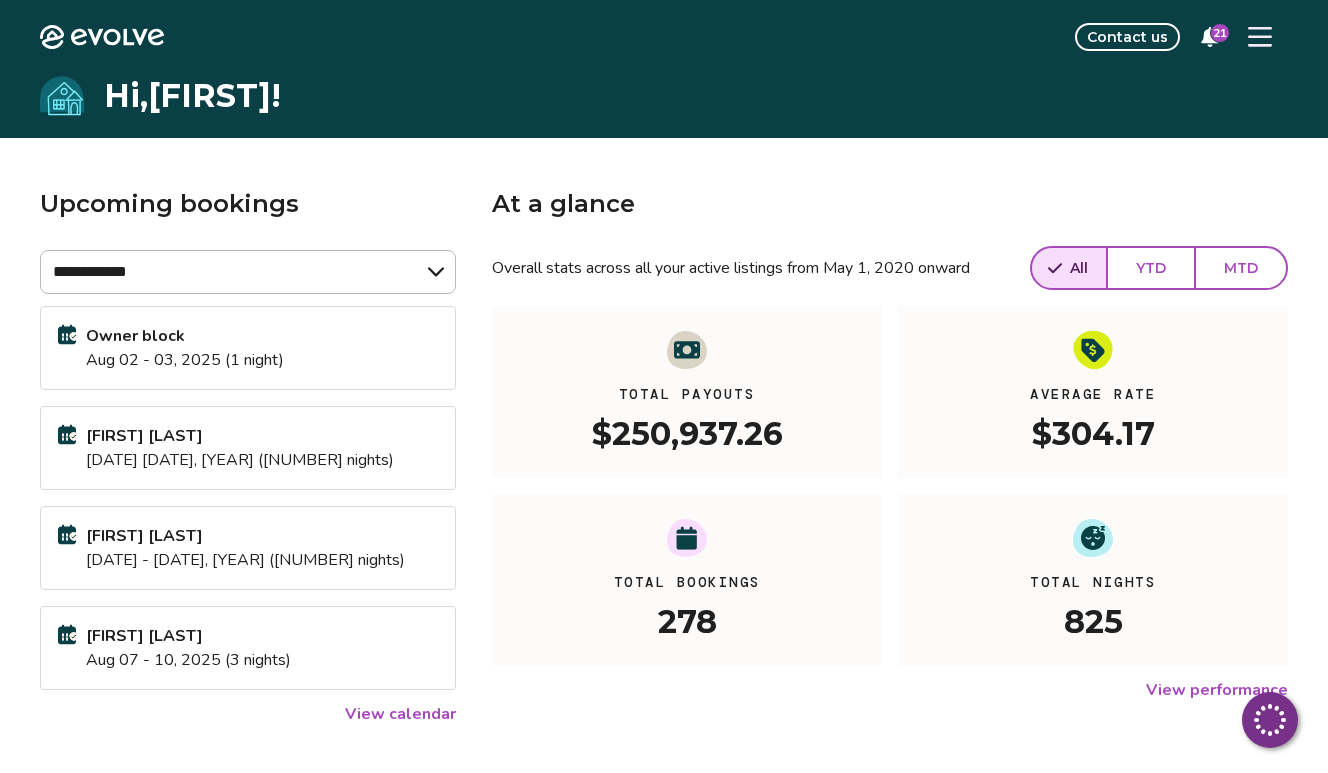 click on "View calendar" at bounding box center [400, 714] 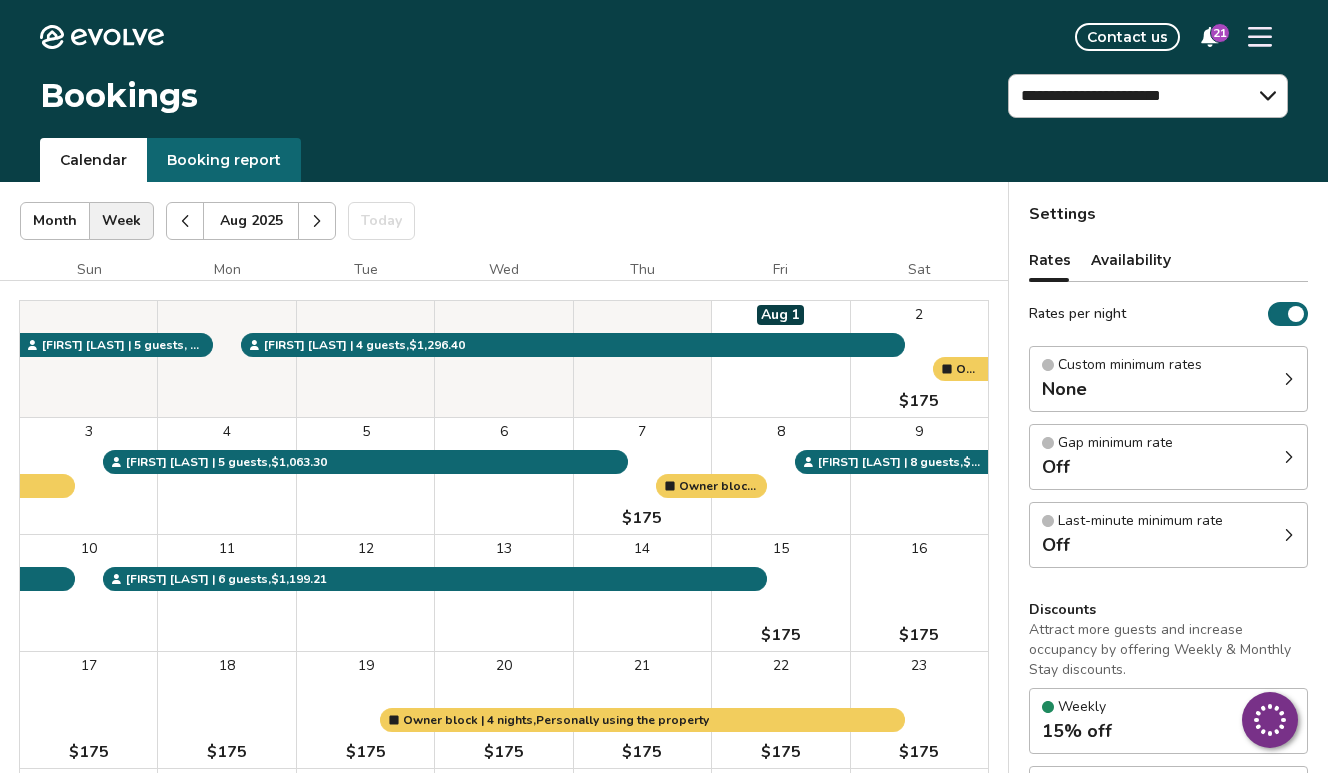 click 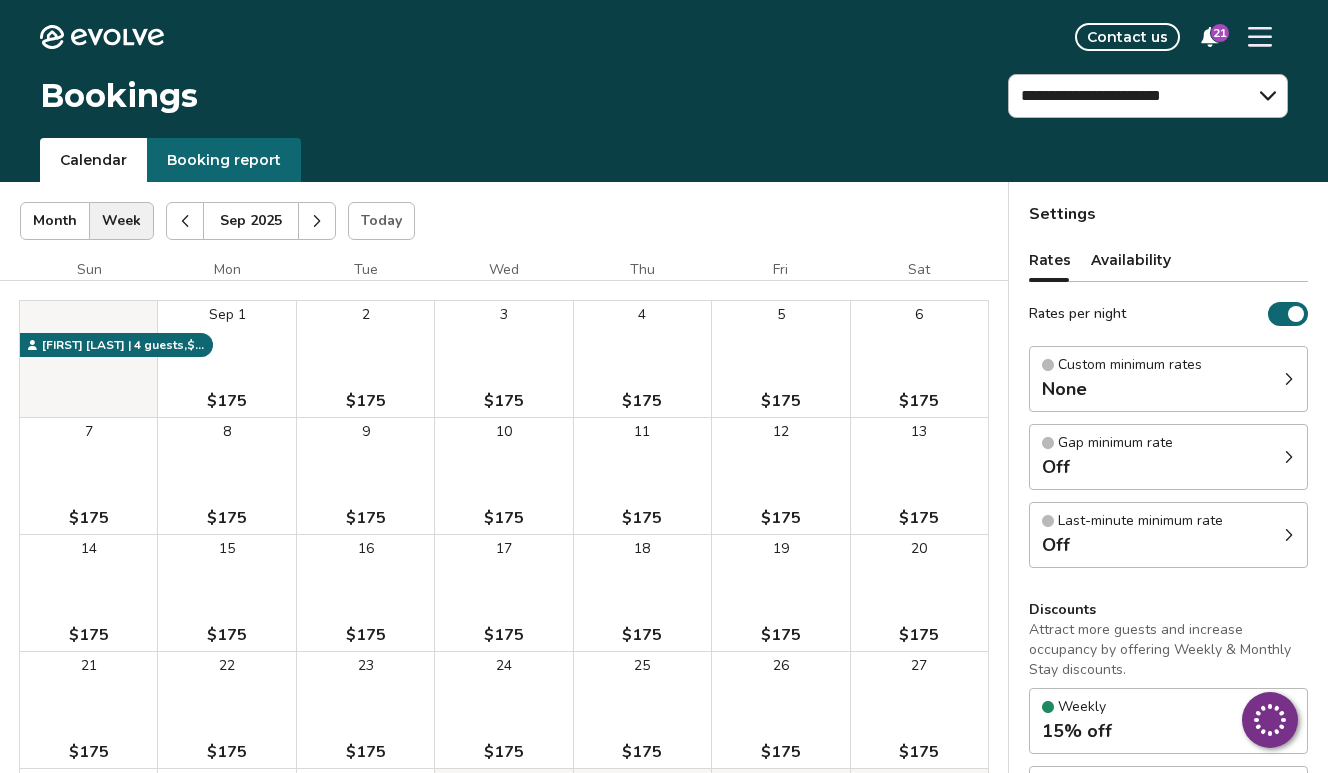 click at bounding box center [185, 221] 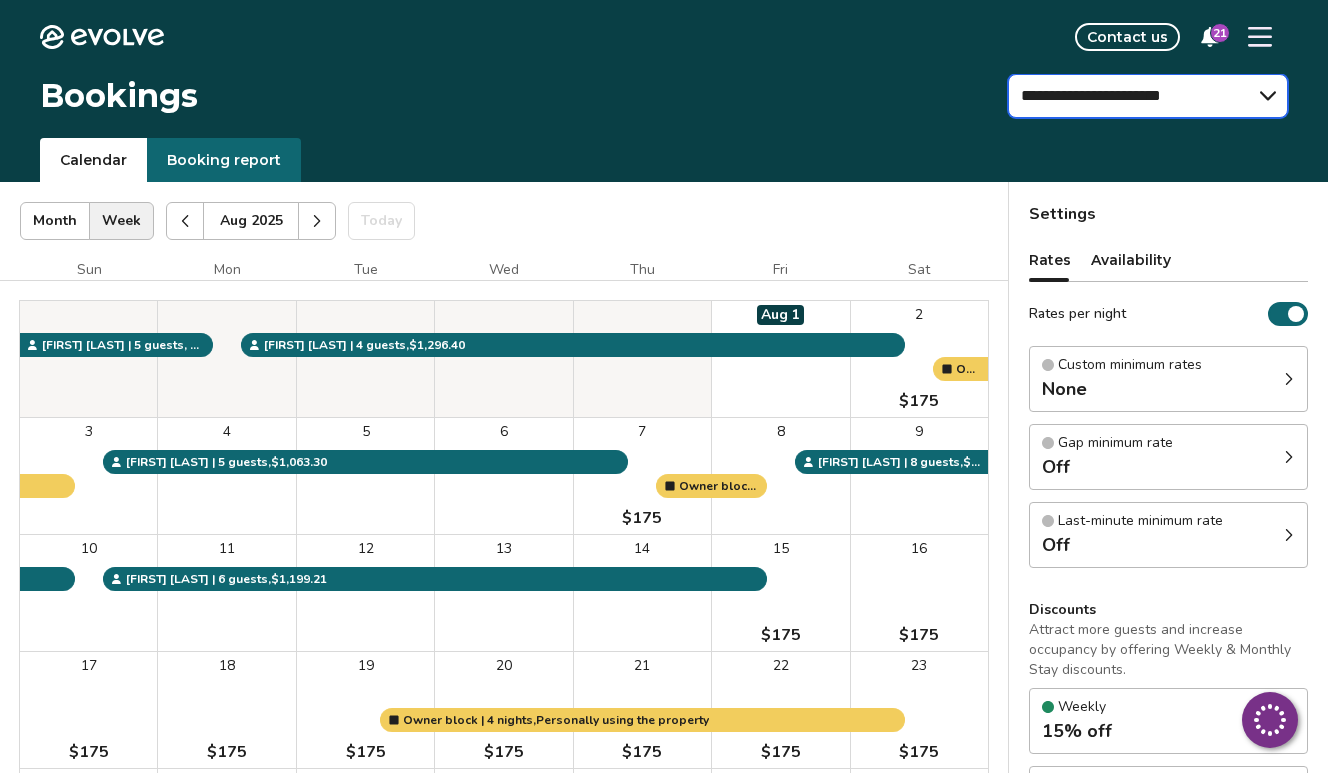 click on "**********" at bounding box center [1148, 96] 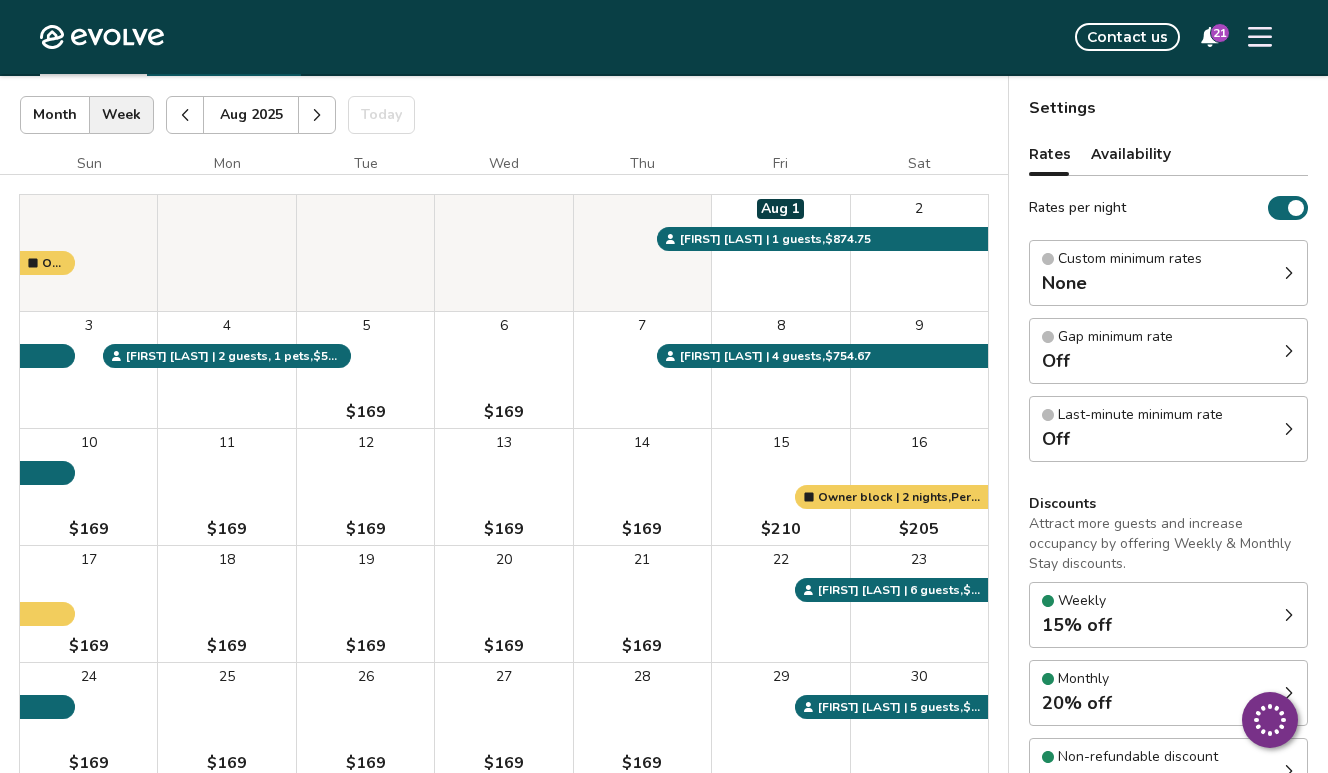 scroll, scrollTop: 115, scrollLeft: 0, axis: vertical 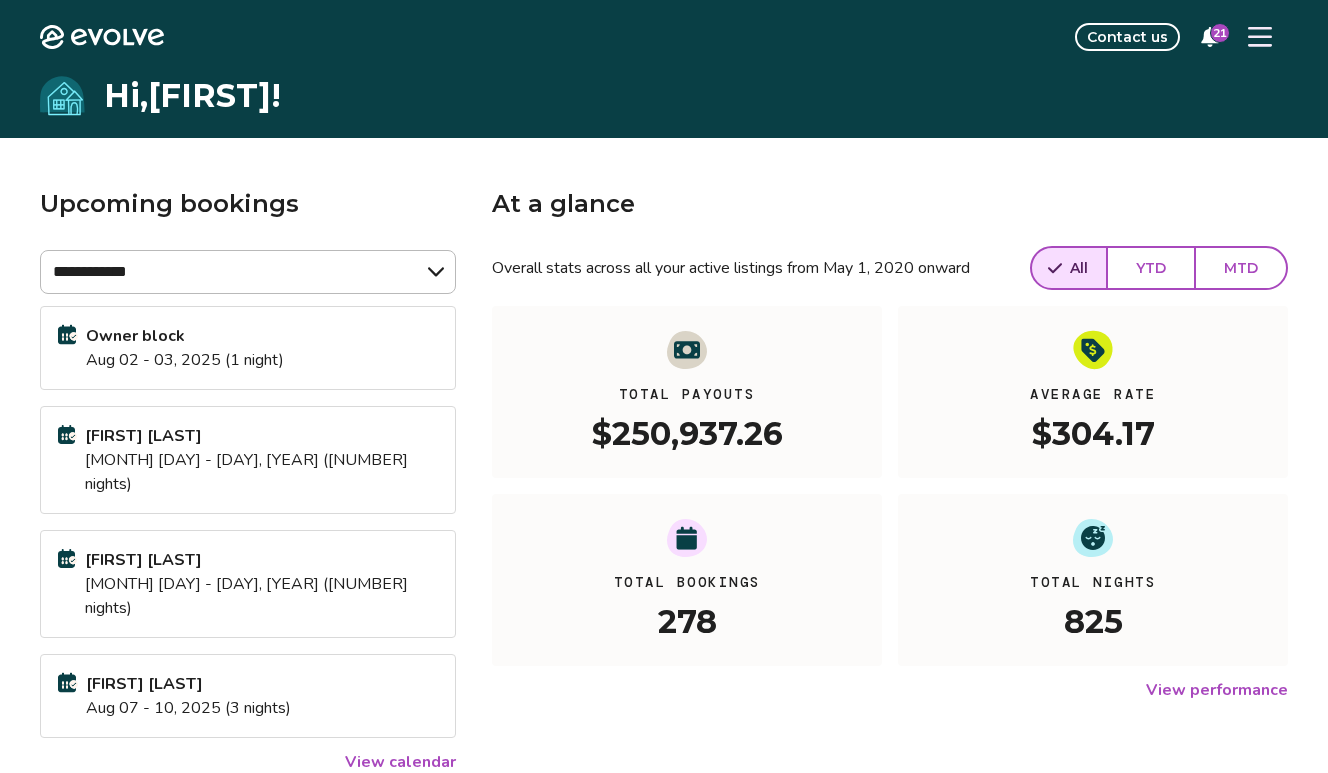 click on "View calendar" at bounding box center [400, 762] 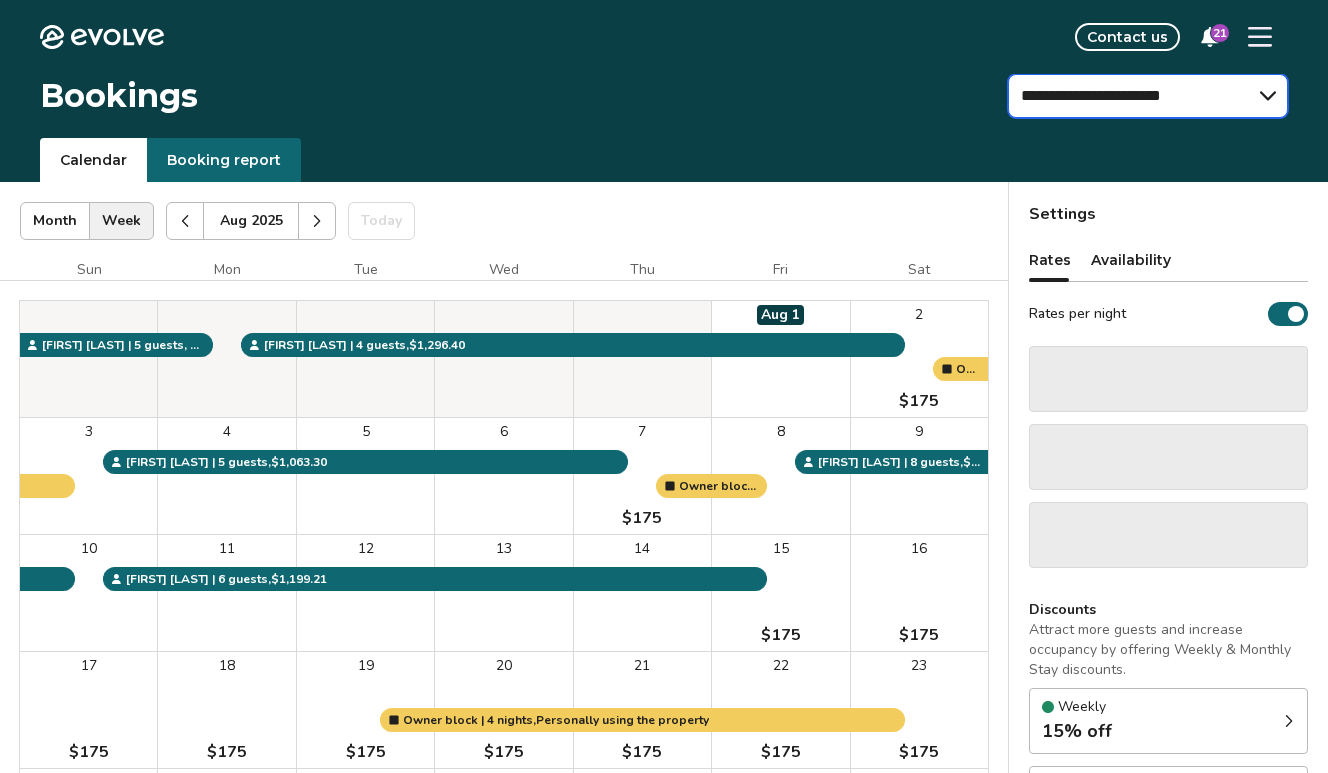 click on "**********" at bounding box center (1148, 96) 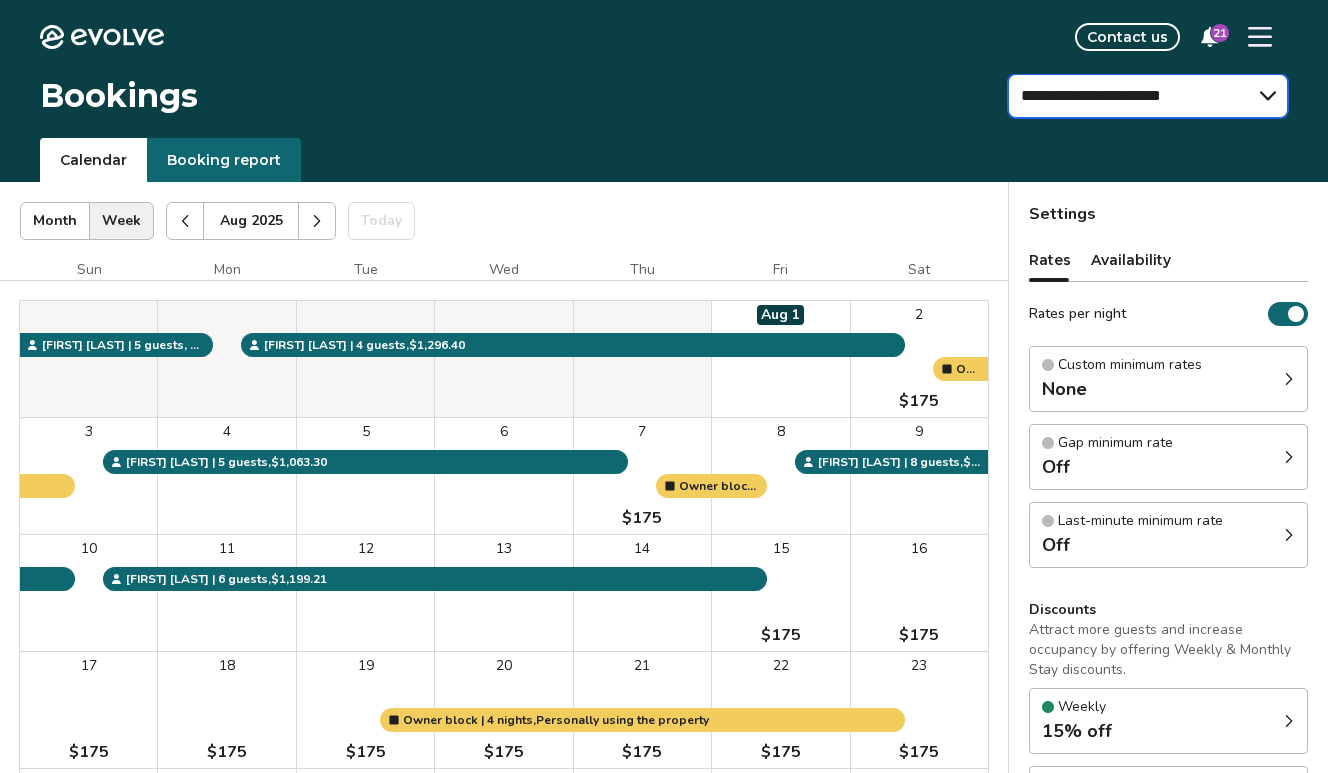 select on "**********" 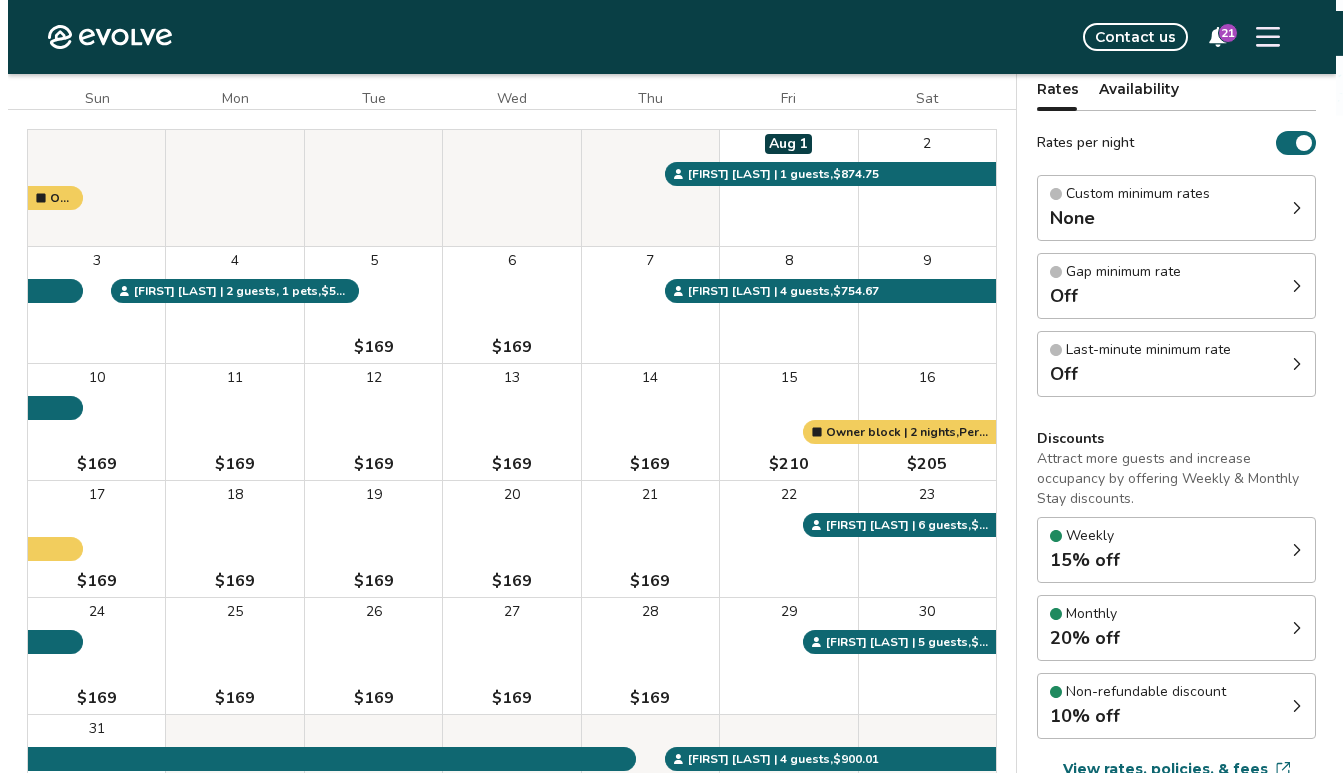 scroll, scrollTop: 140, scrollLeft: 0, axis: vertical 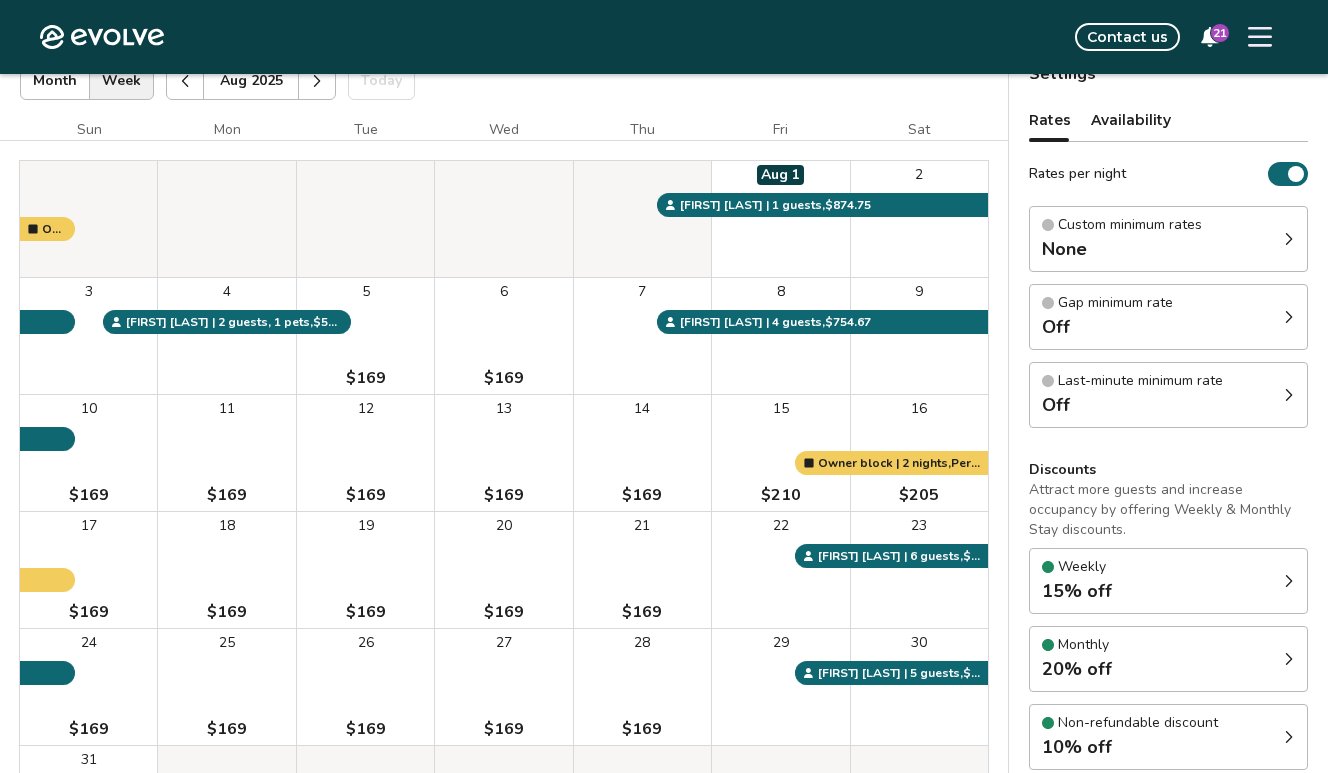 click 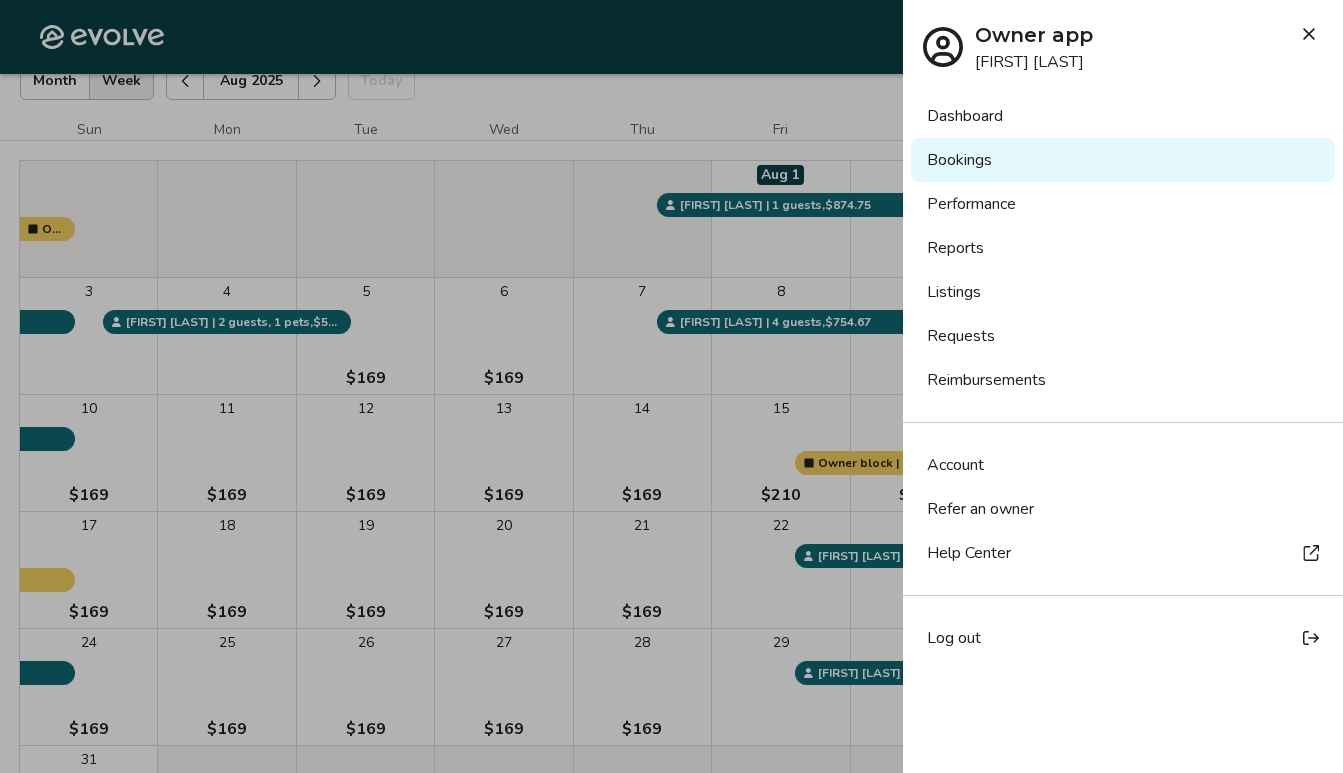 click on "Log out" at bounding box center (1123, 638) 